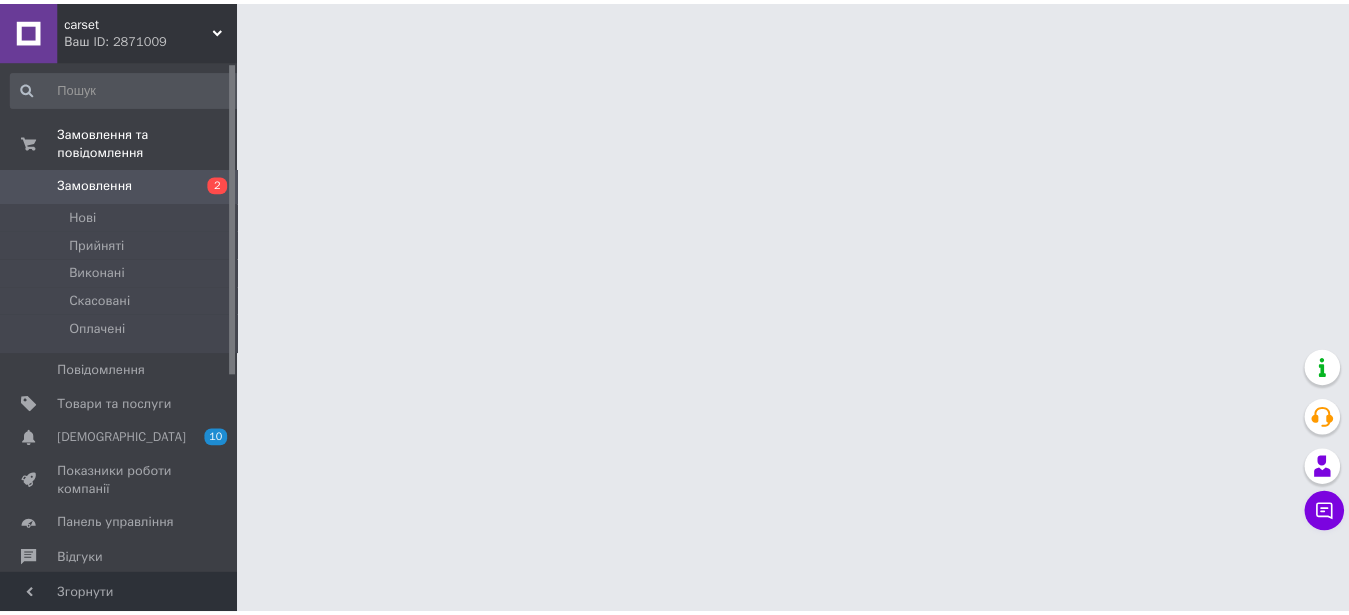 scroll, scrollTop: 0, scrollLeft: 0, axis: both 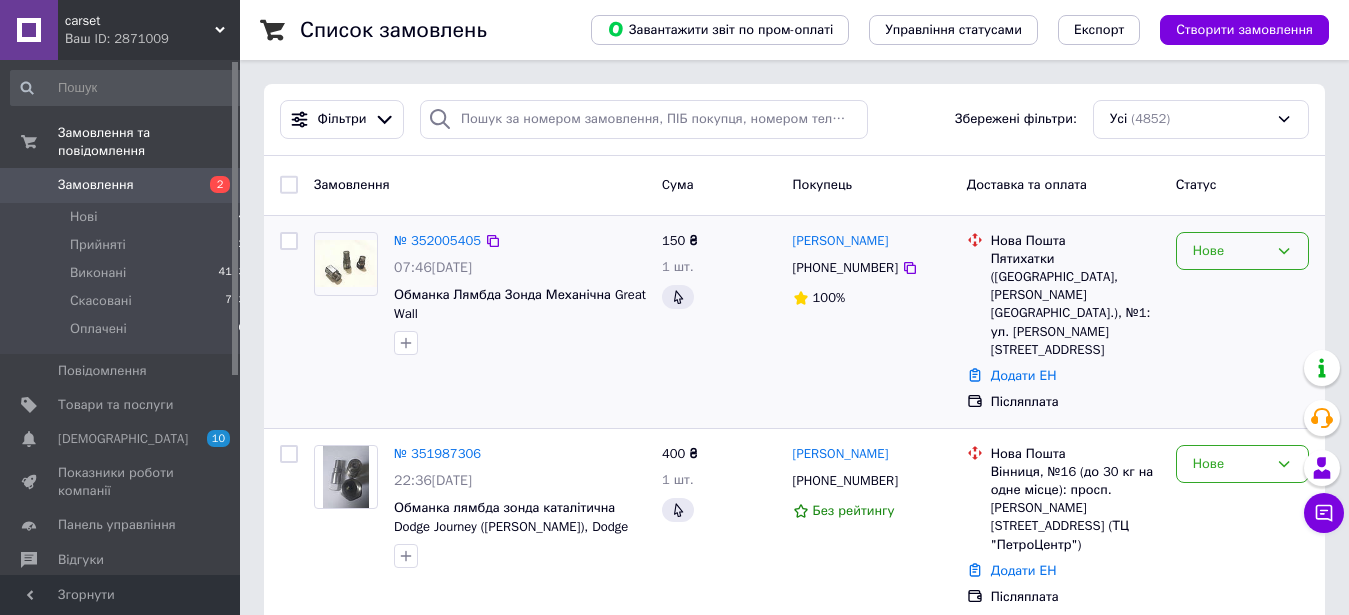 click 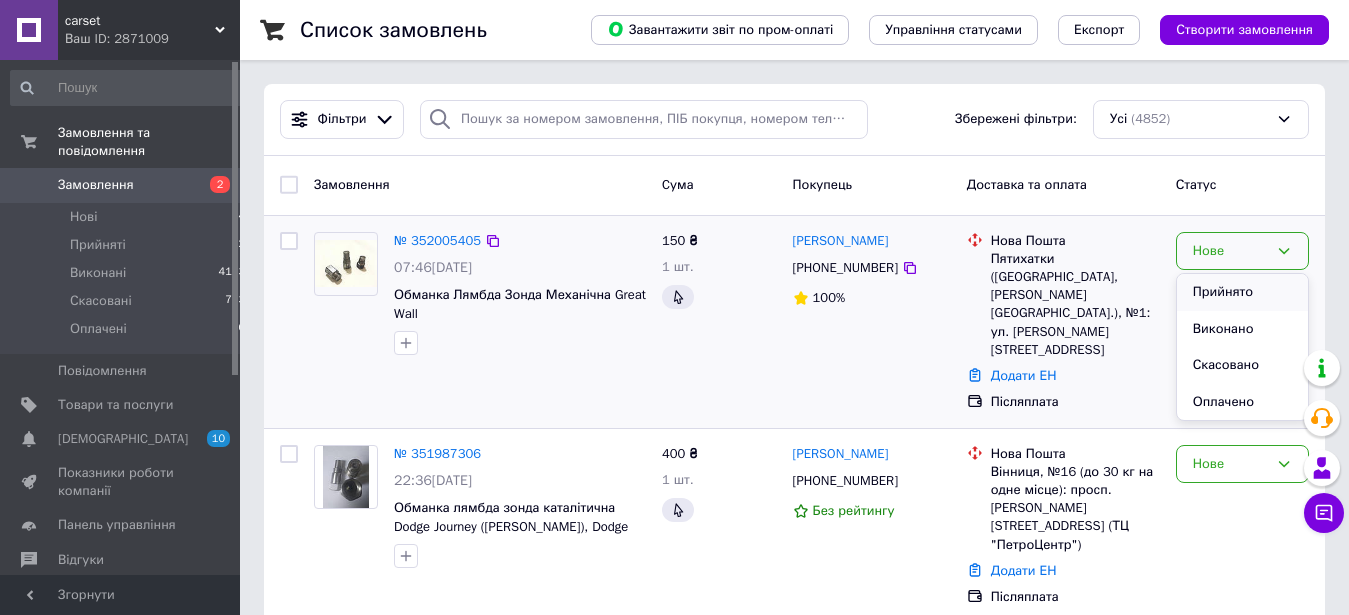 click on "Прийнято" at bounding box center (1242, 292) 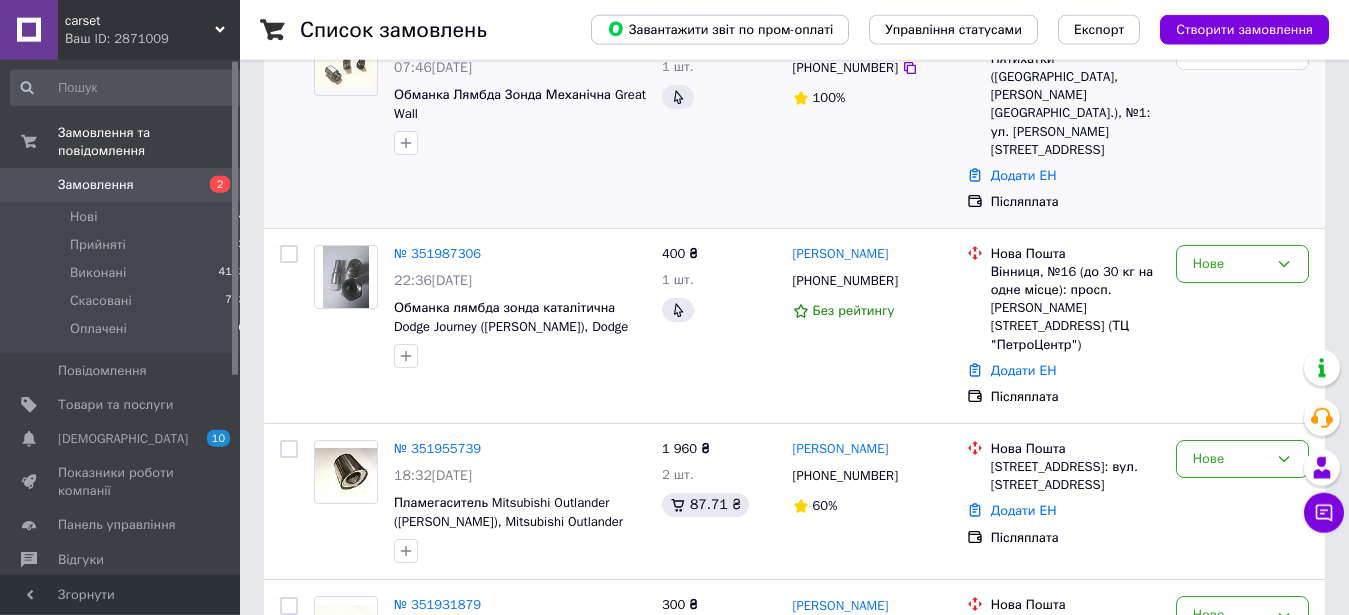 scroll, scrollTop: 204, scrollLeft: 0, axis: vertical 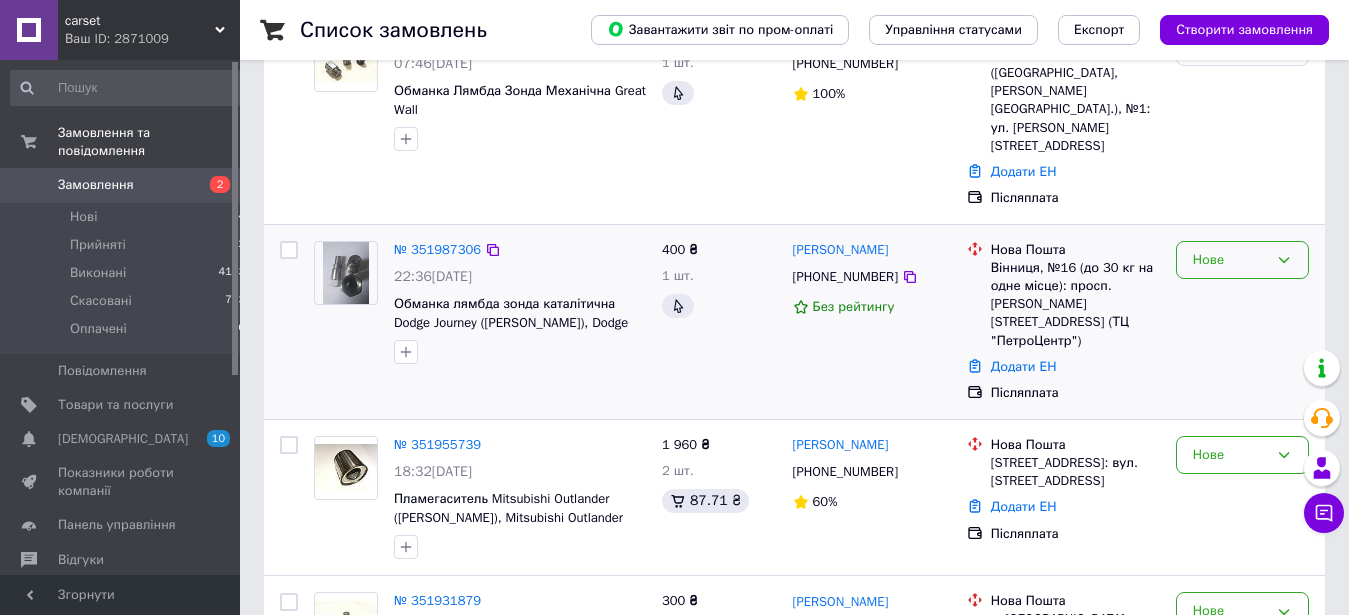 click 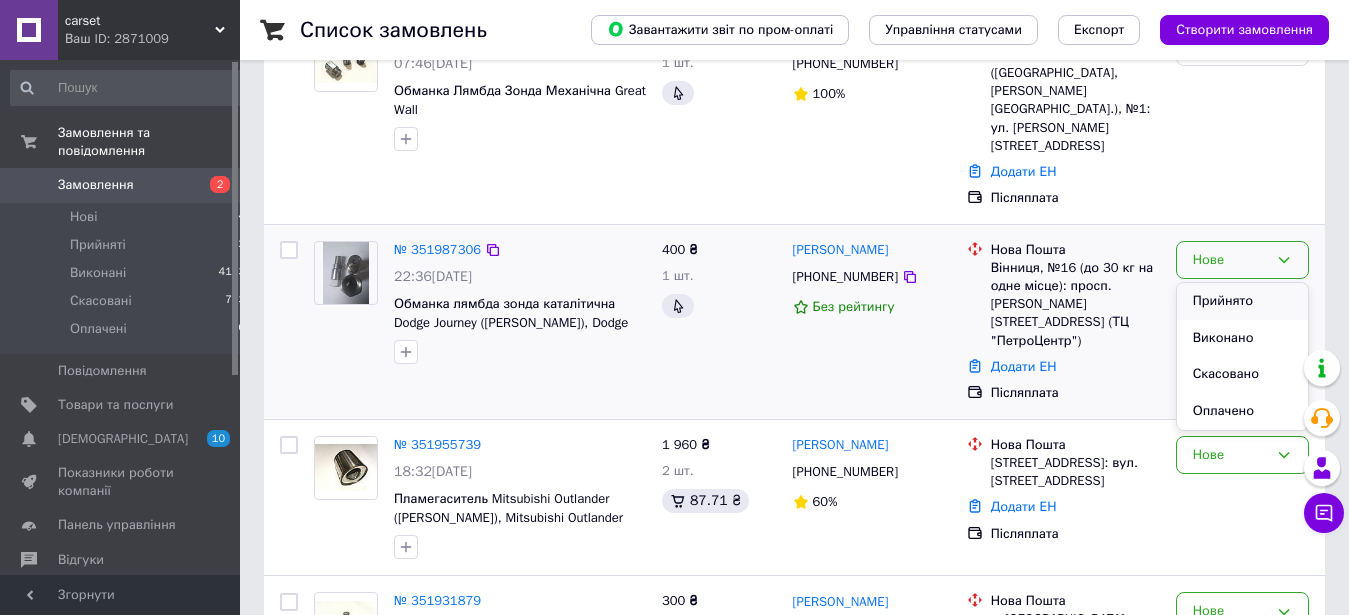 click on "Прийнято" at bounding box center [1242, 301] 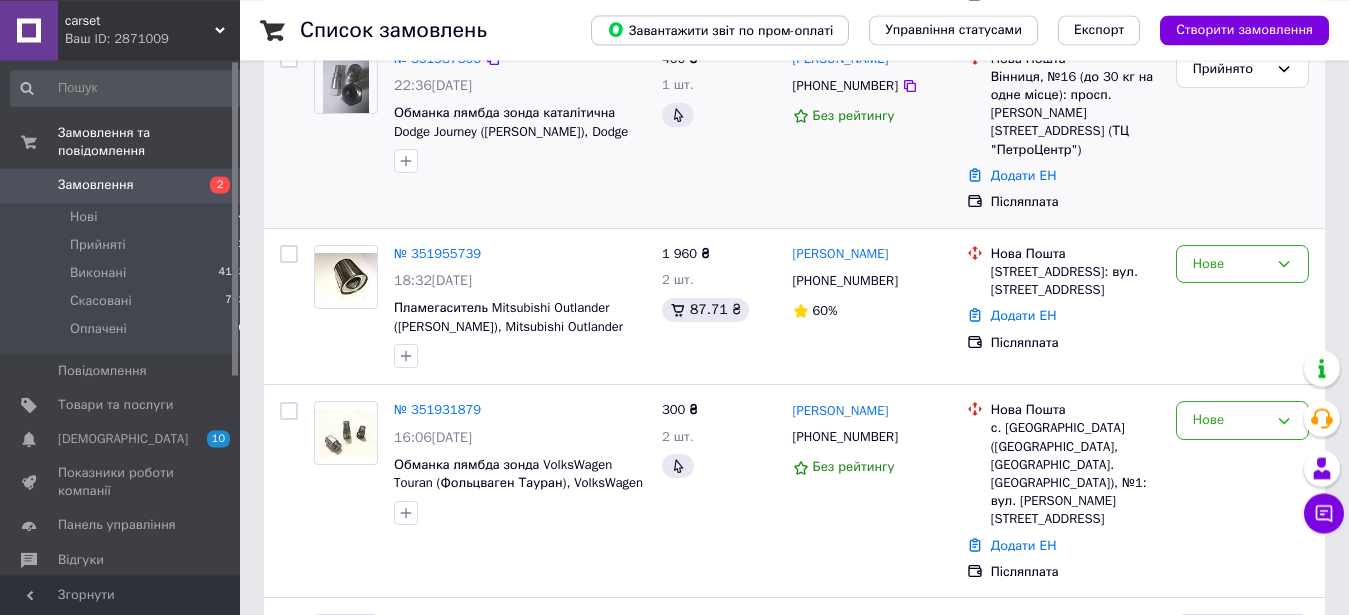 scroll, scrollTop: 408, scrollLeft: 0, axis: vertical 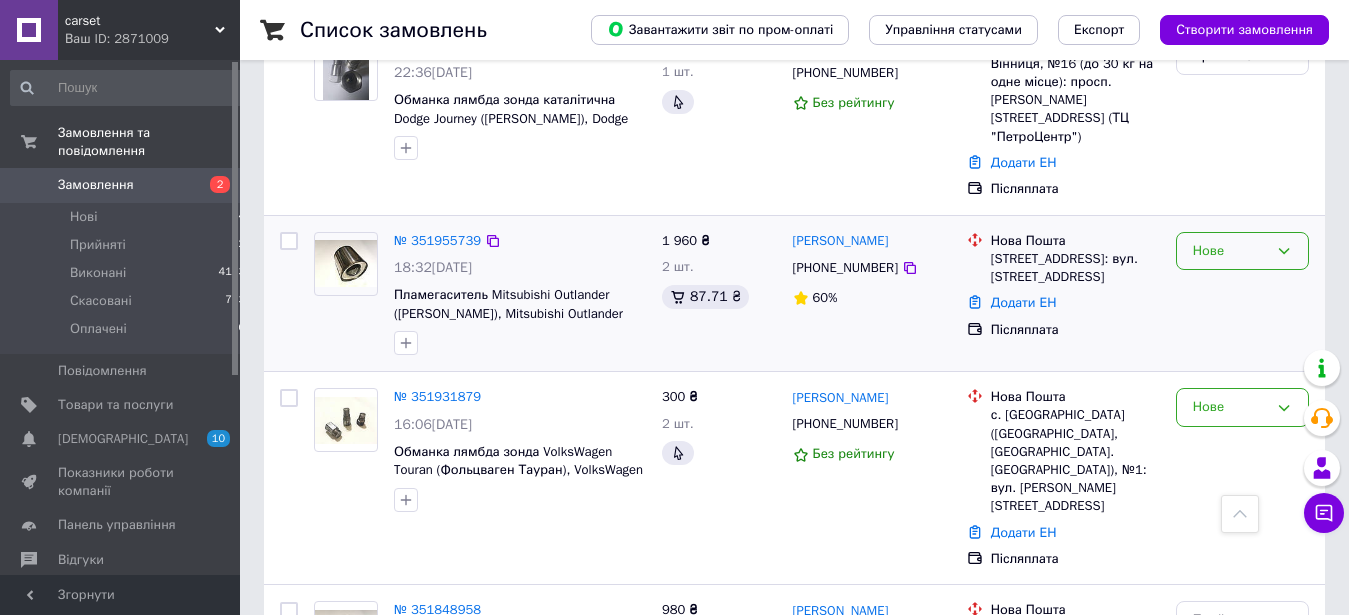 click 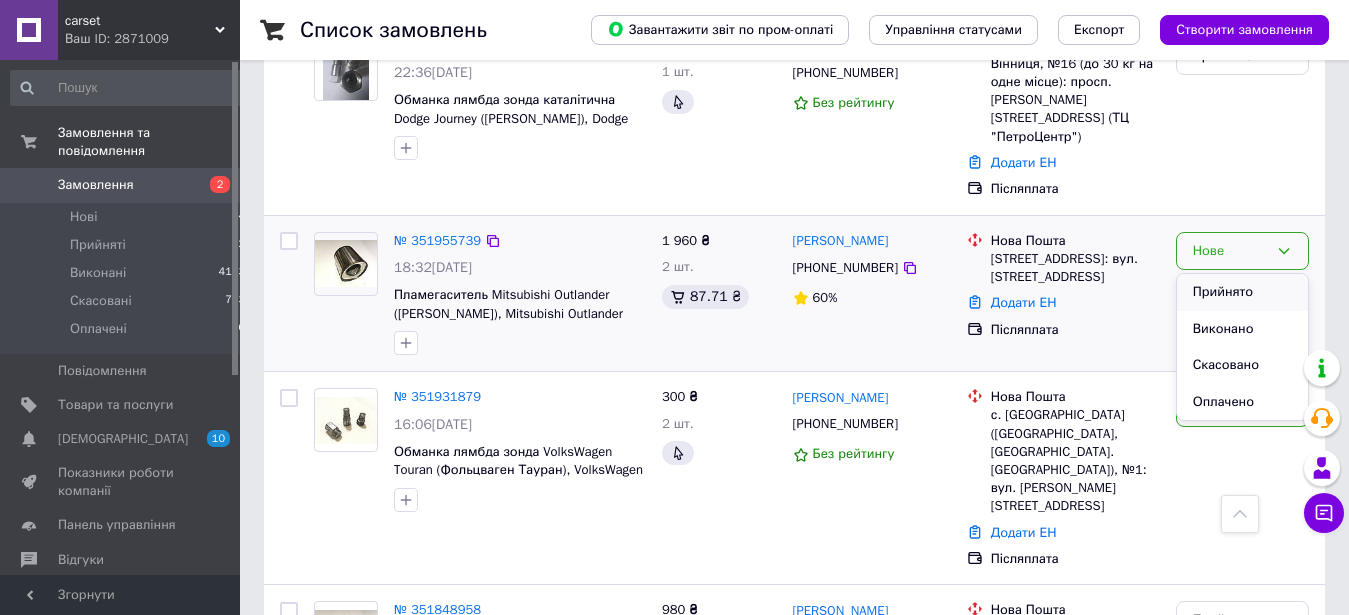 click on "Прийнято" at bounding box center (1242, 292) 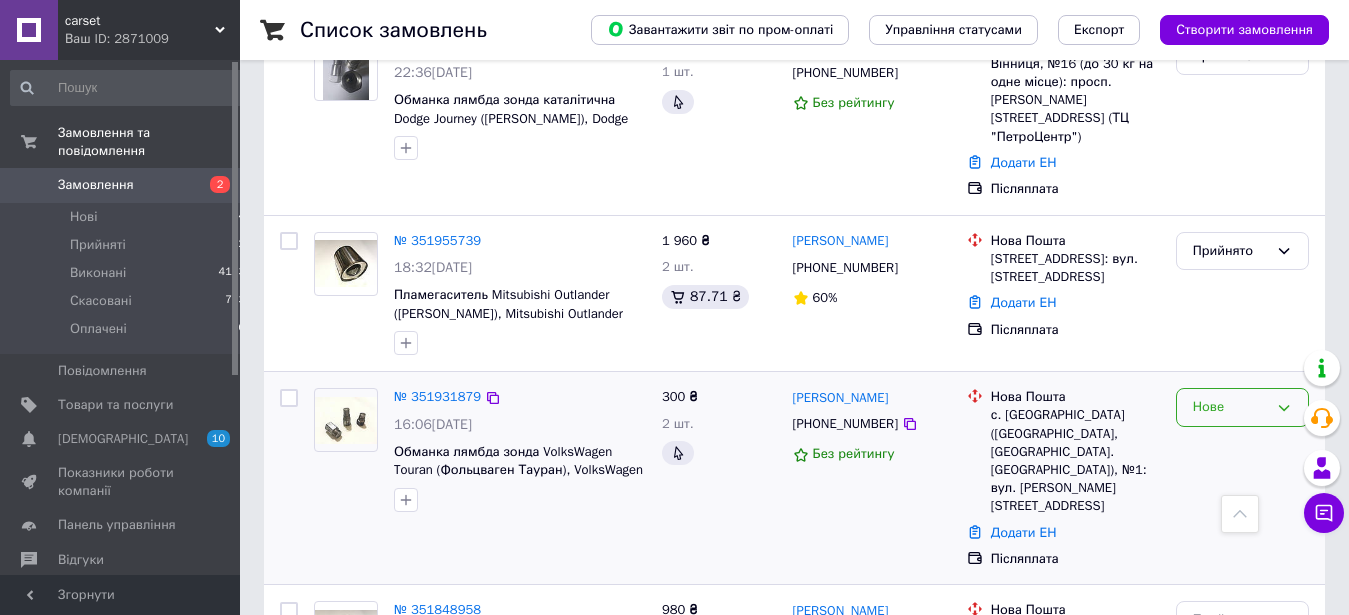 click 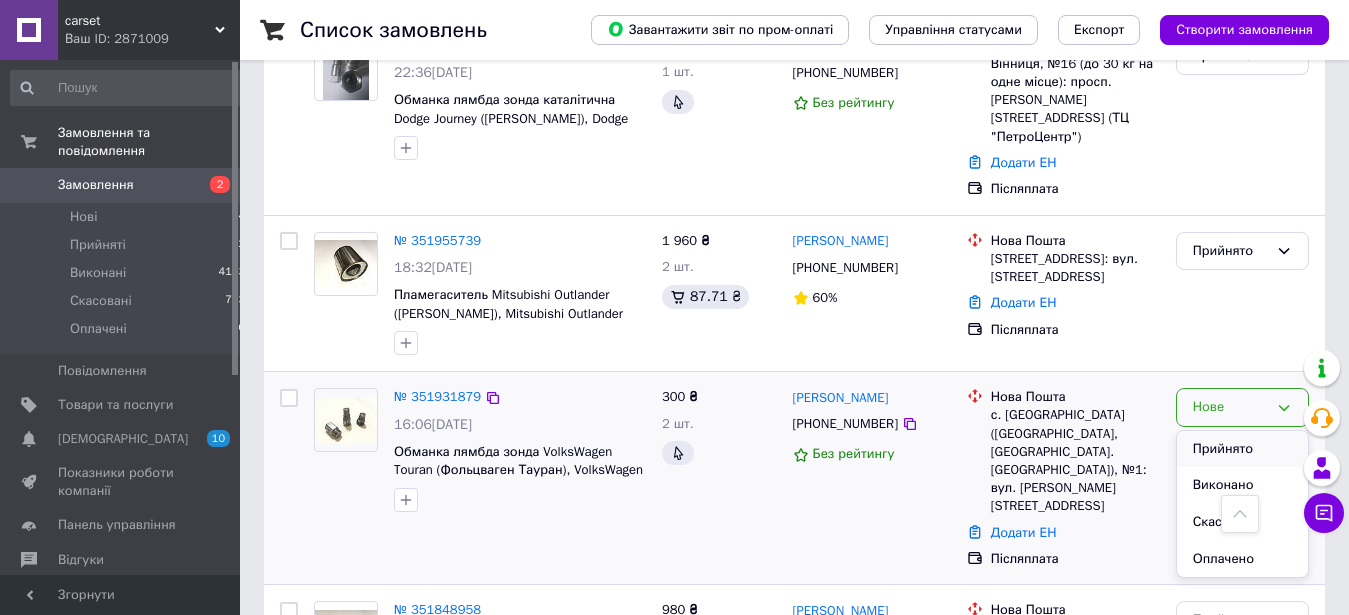 click on "Прийнято" at bounding box center [1242, 449] 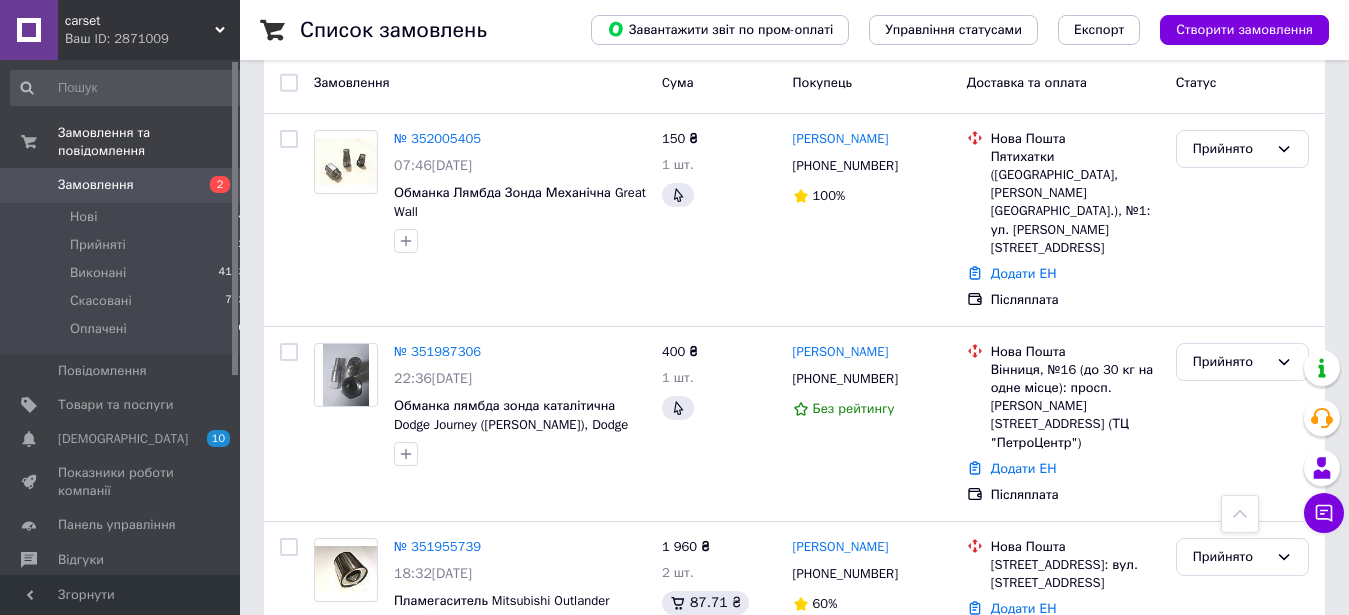 scroll, scrollTop: 0, scrollLeft: 0, axis: both 